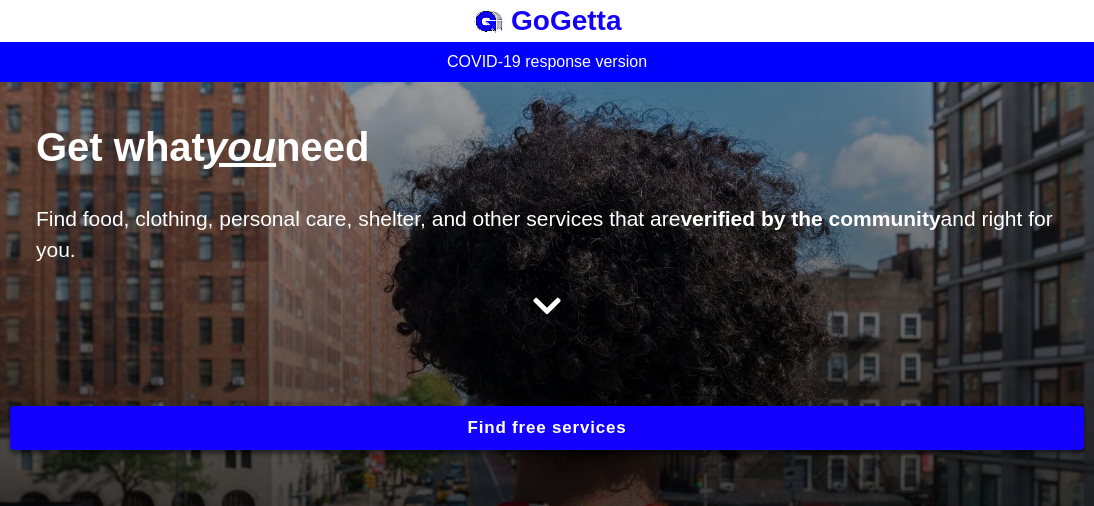 scroll, scrollTop: 0, scrollLeft: 0, axis: both 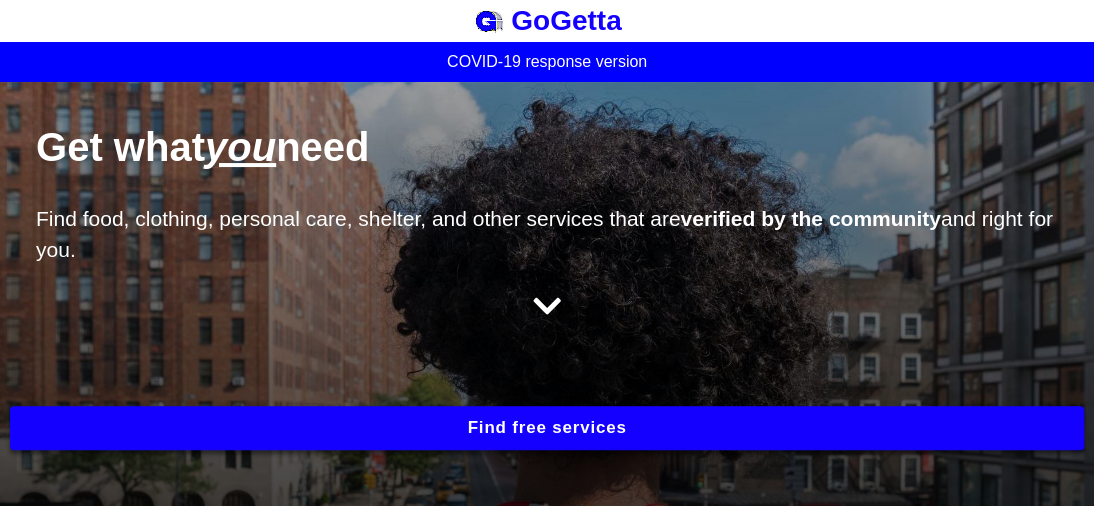 click on "Find free services" at bounding box center (547, 428) 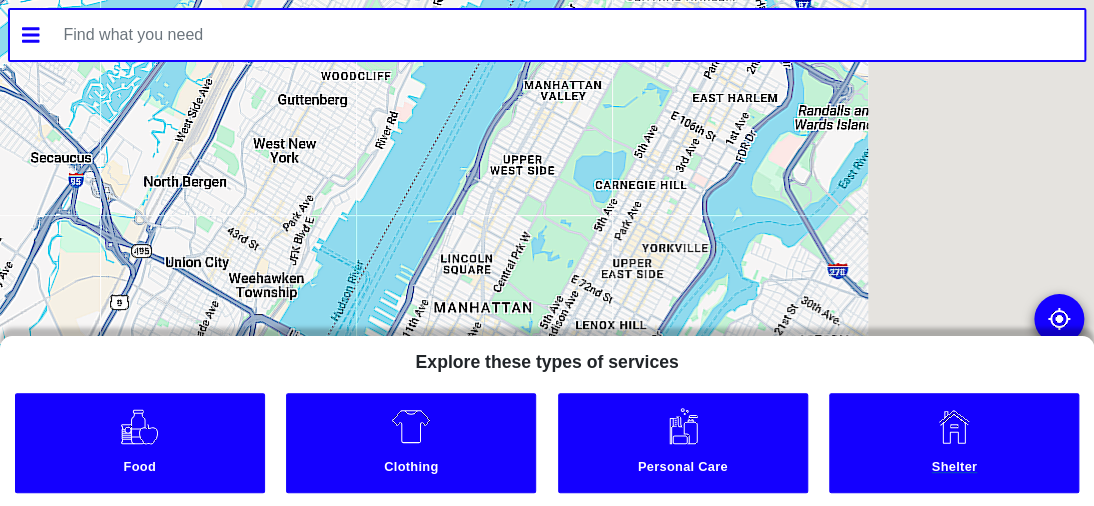 click at bounding box center (954, 426) 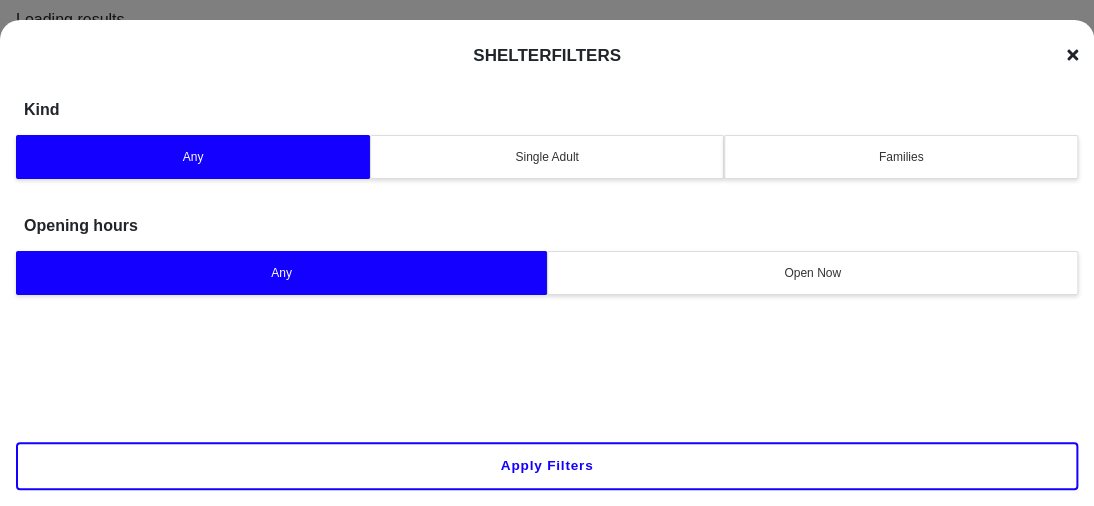 click on "Single Adult" at bounding box center (547, 157) 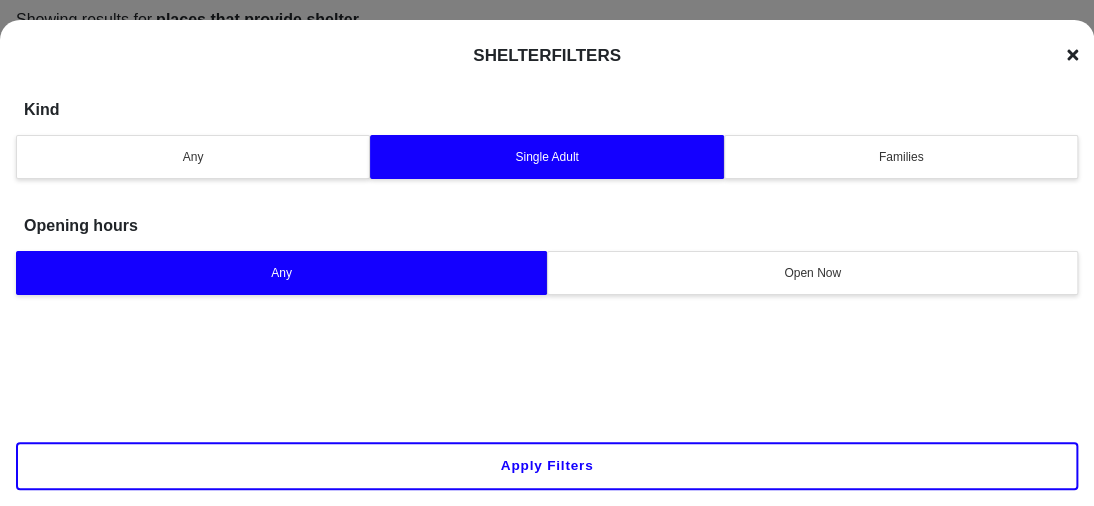 click on "Apply filters" at bounding box center (547, 466) 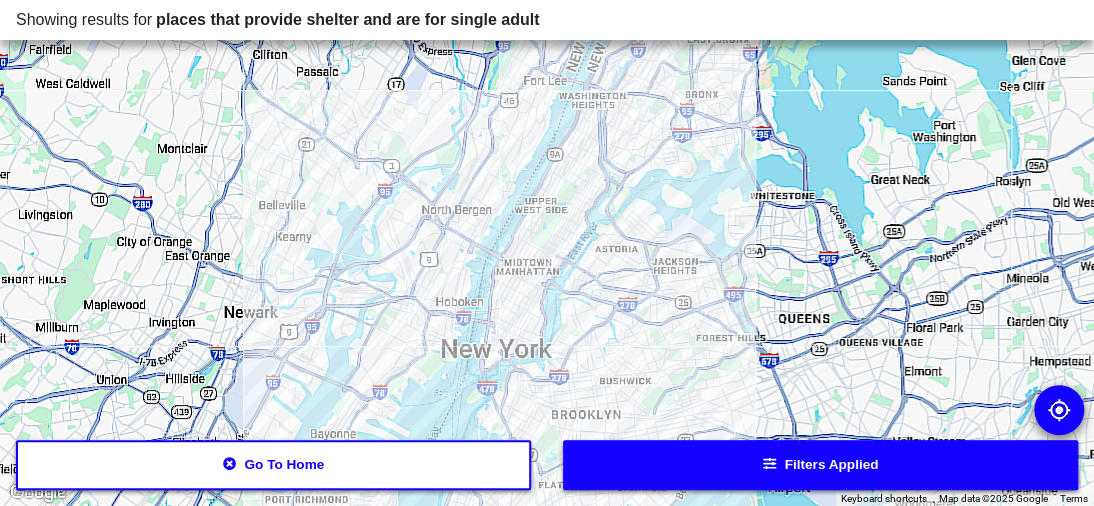 click at bounding box center (547, 253) 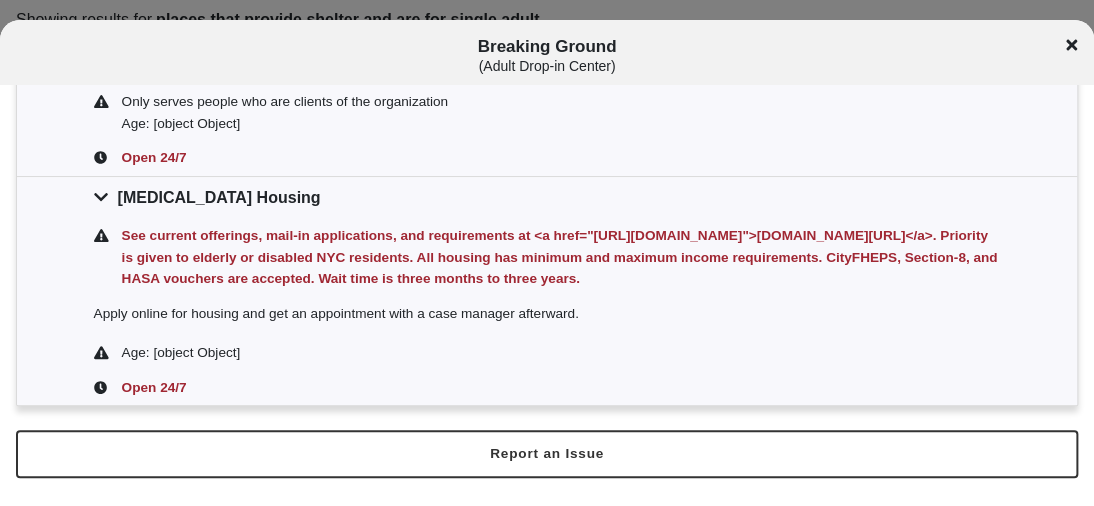 scroll, scrollTop: 600, scrollLeft: 0, axis: vertical 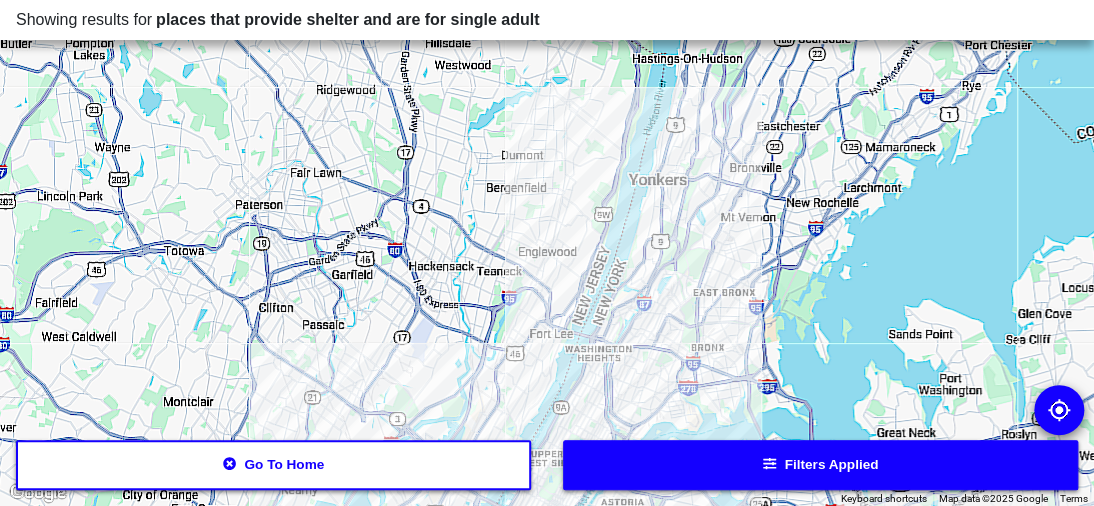 click at bounding box center (547, 253) 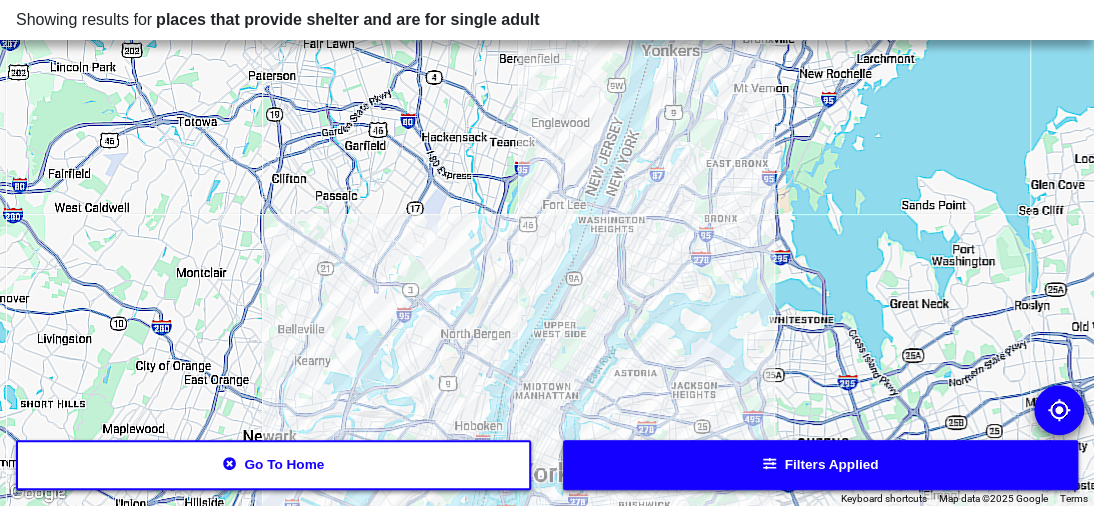 click at bounding box center [547, 253] 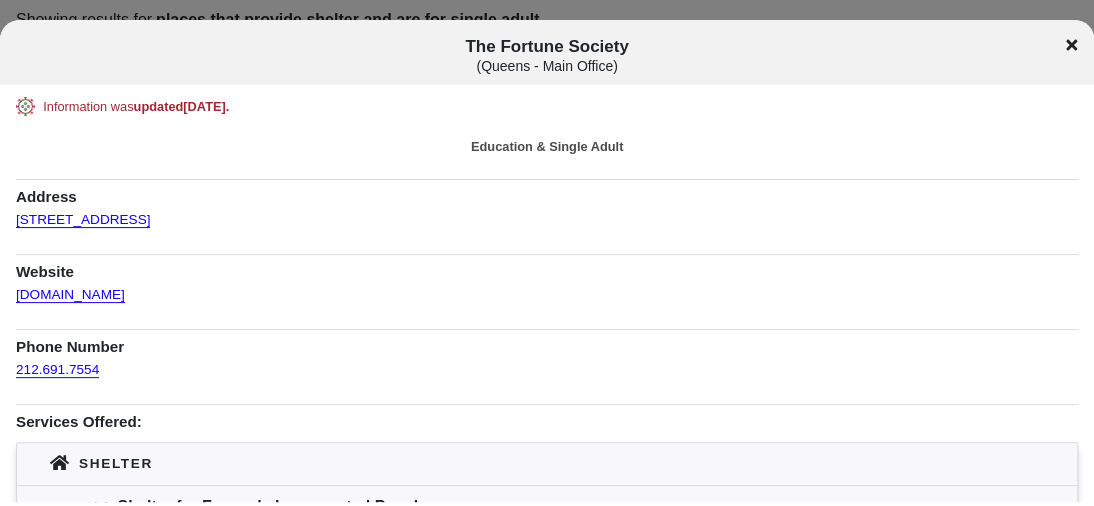 scroll, scrollTop: 356, scrollLeft: 0, axis: vertical 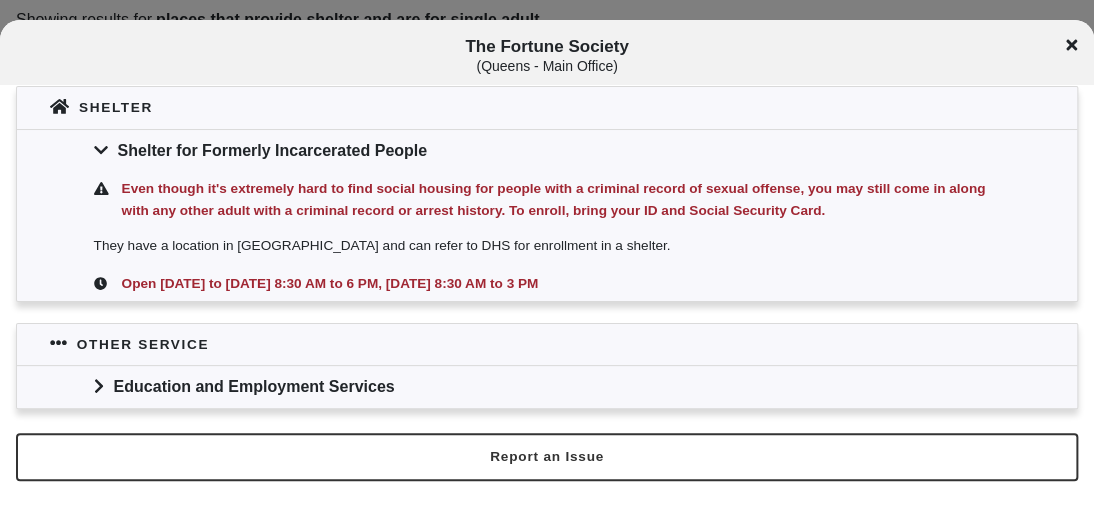 click 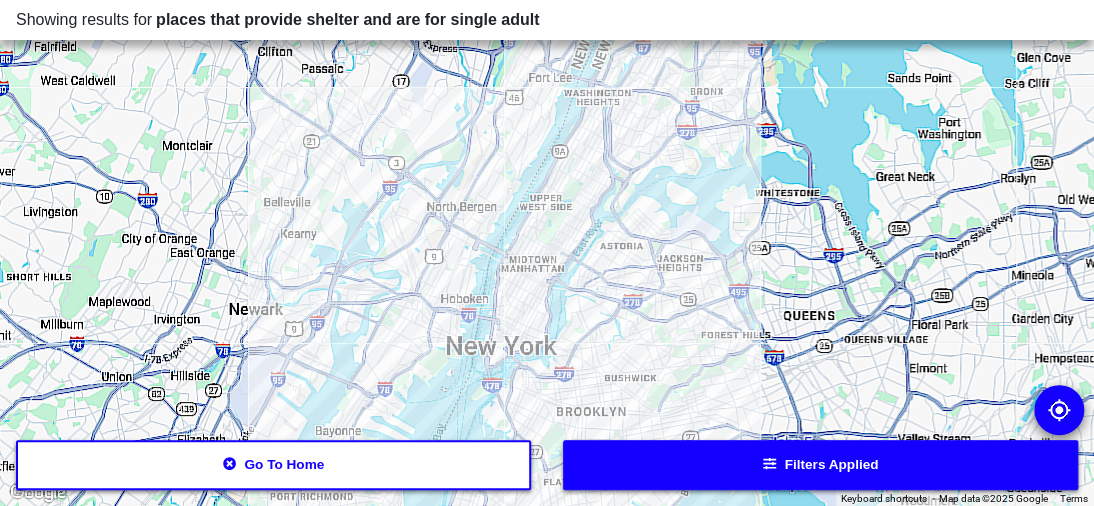 click at bounding box center [547, 253] 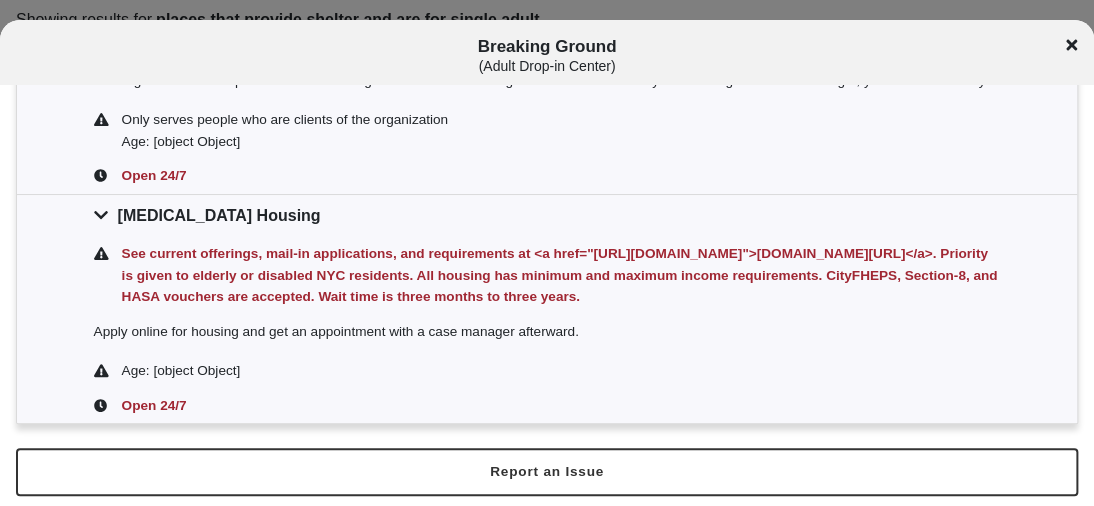 scroll, scrollTop: 541, scrollLeft: 0, axis: vertical 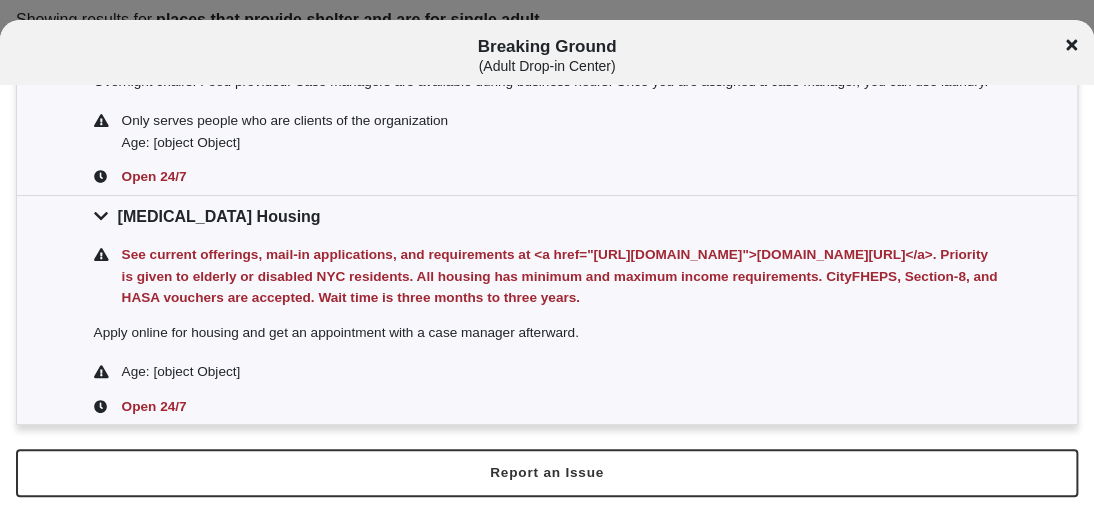 click on "[MEDICAL_DATA] Housing" at bounding box center (547, 216) 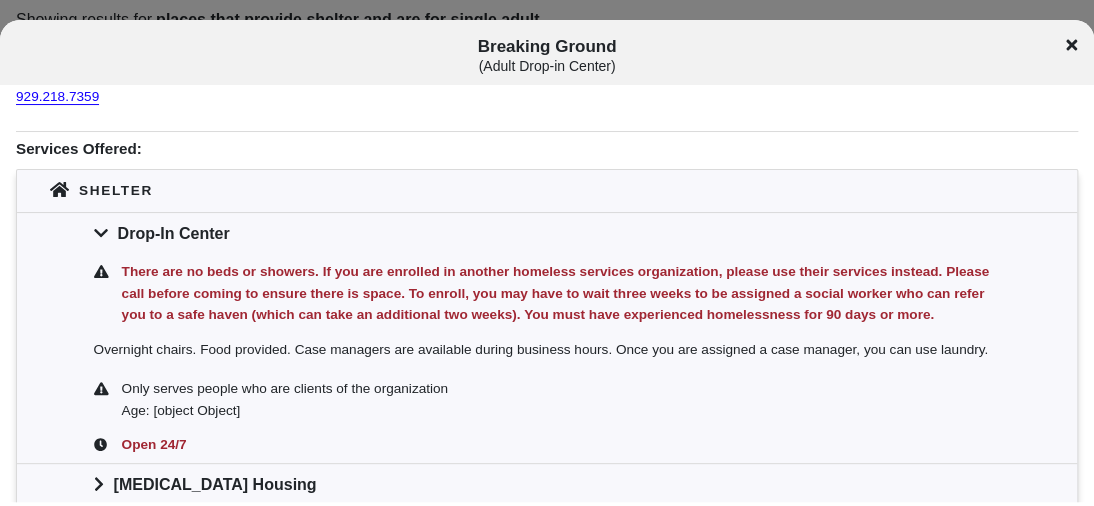 click on "Drop-In Center" at bounding box center (547, 233) 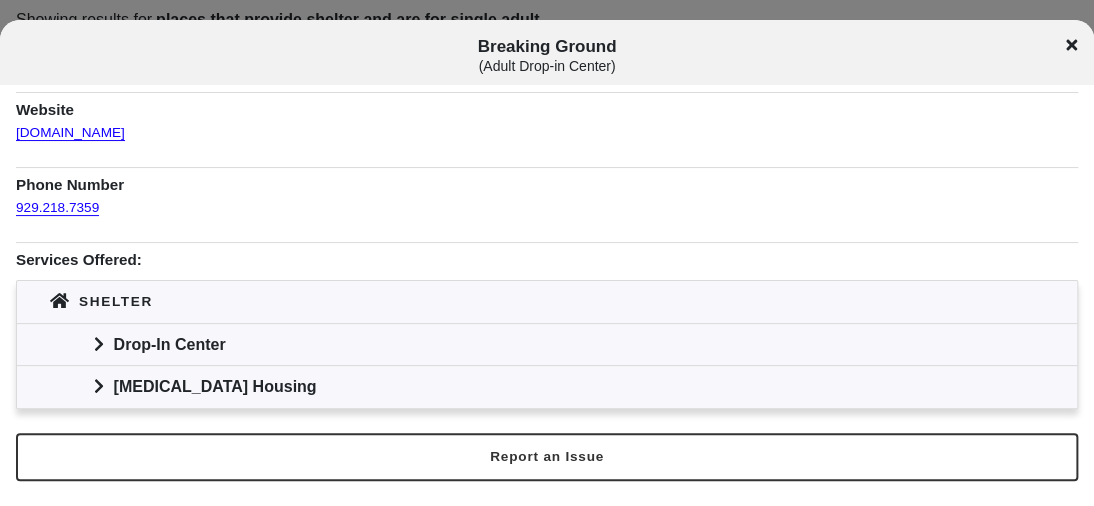 click 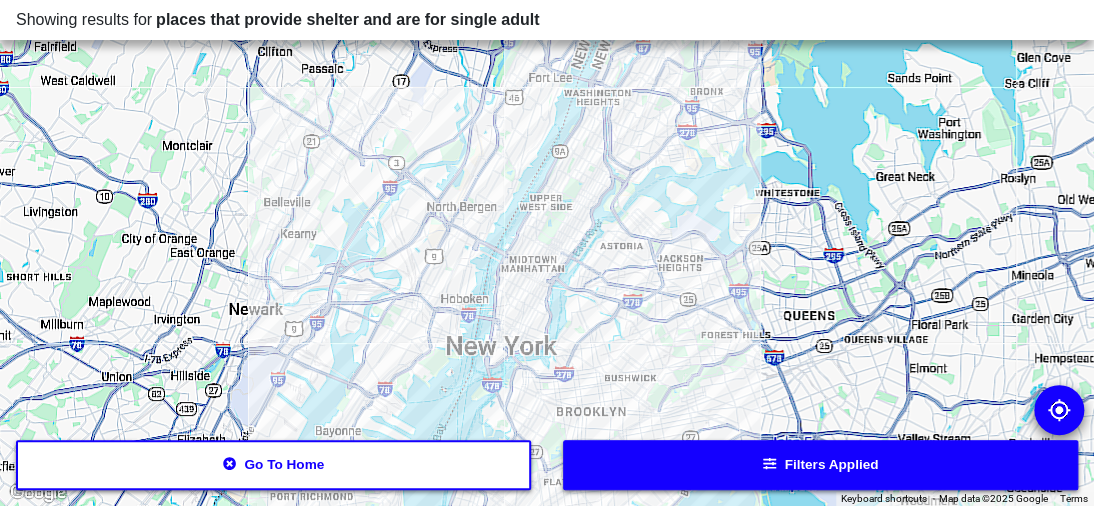 click on "Go to home" at bounding box center [273, 465] 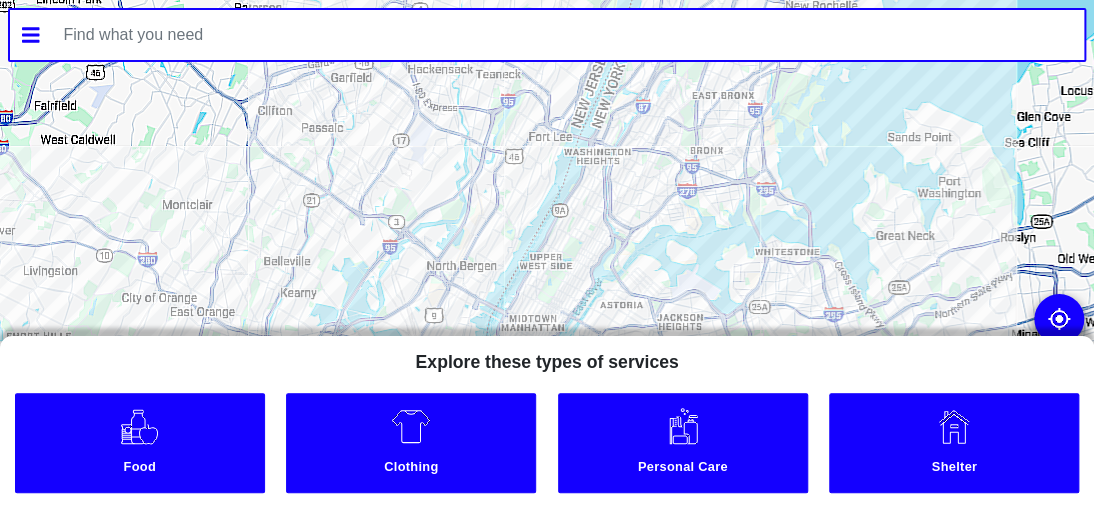 click on "Food Clothing Personal Care Shelter" at bounding box center (547, 447) 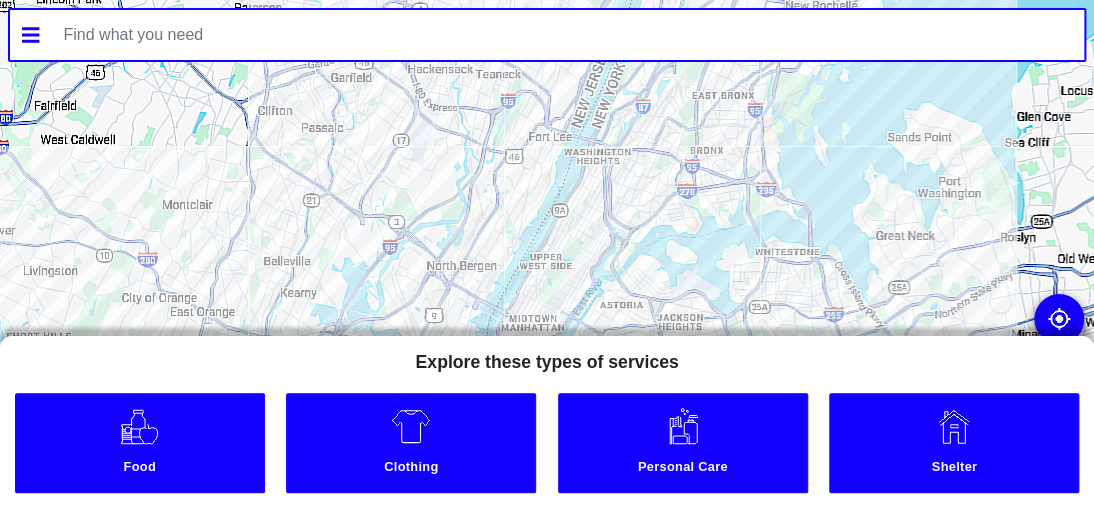 click on "Food Clothing Personal Care Shelter" at bounding box center (547, 447) 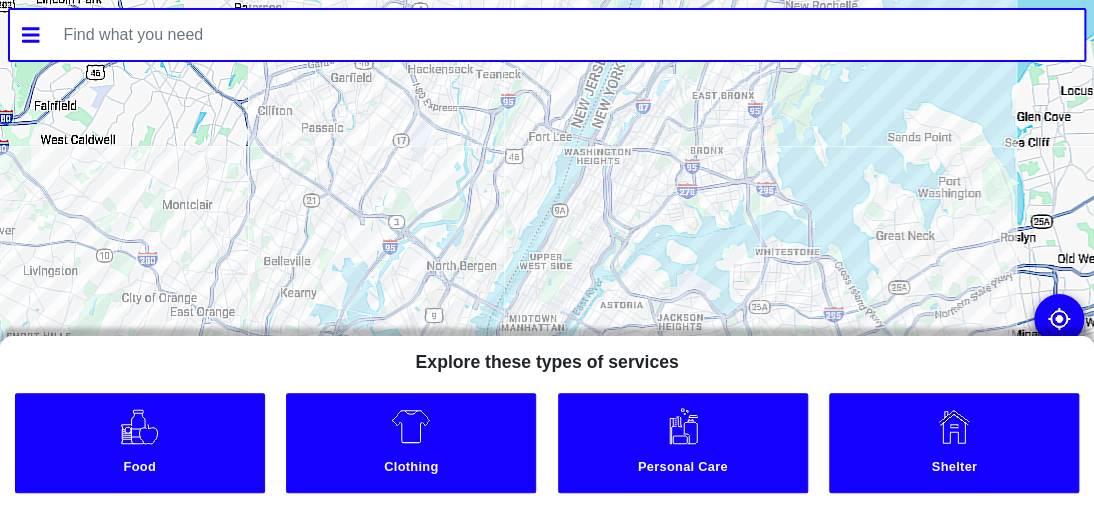 click on "Food Clothing Personal Care Shelter" at bounding box center [547, 447] 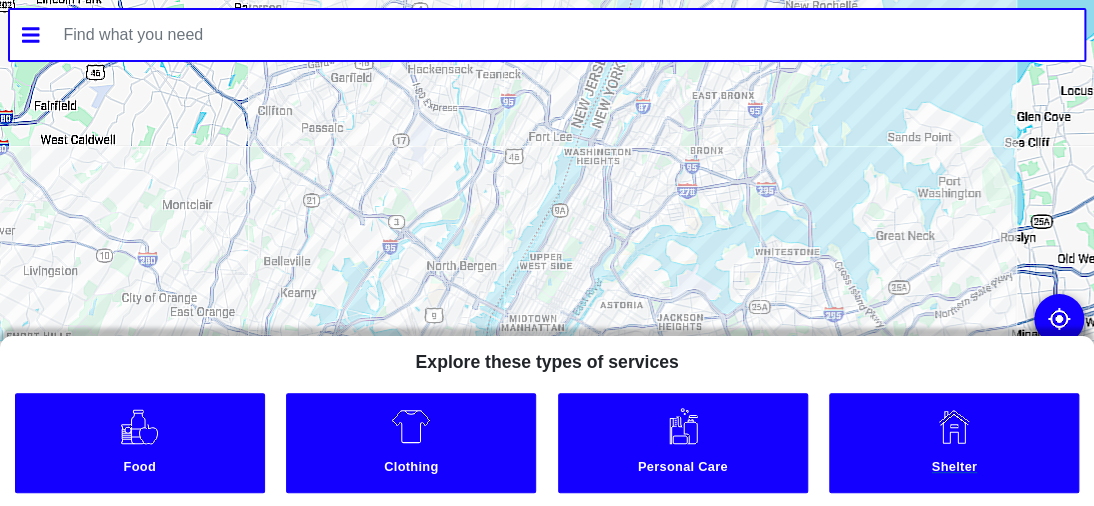 click on "Shelter" at bounding box center (954, 443) 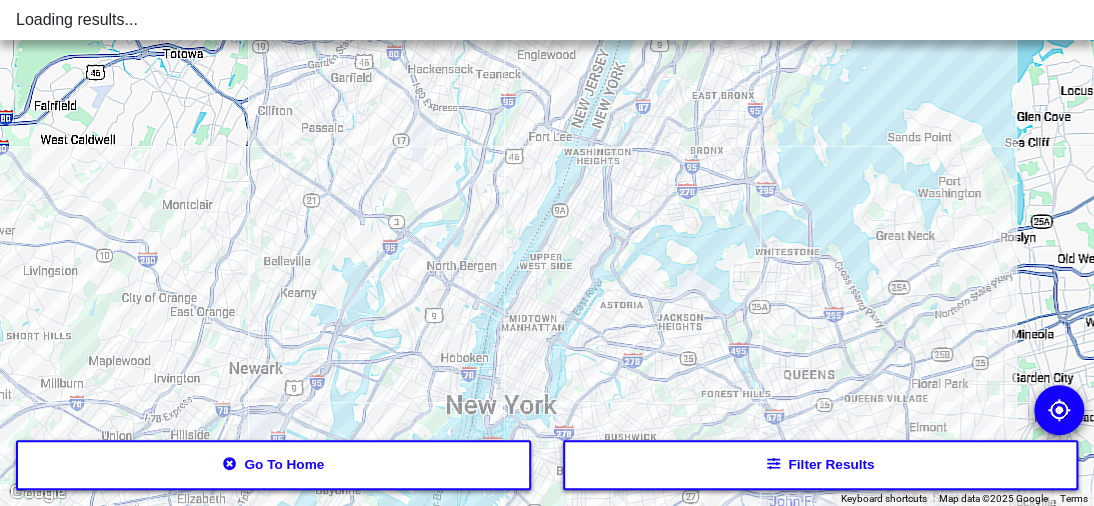 click on "Filter results" at bounding box center (820, 465) 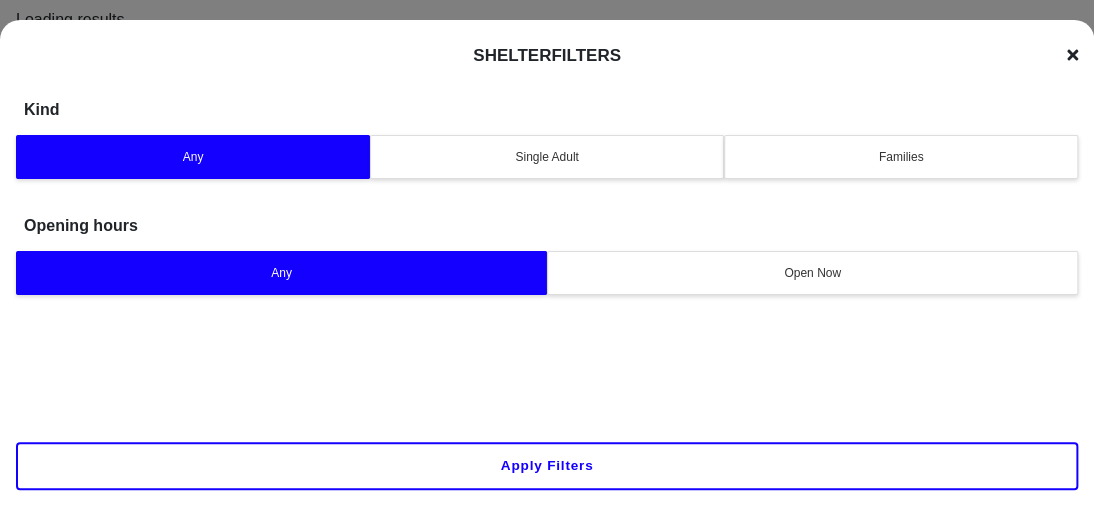 click on "Apply filters" at bounding box center (547, 466) 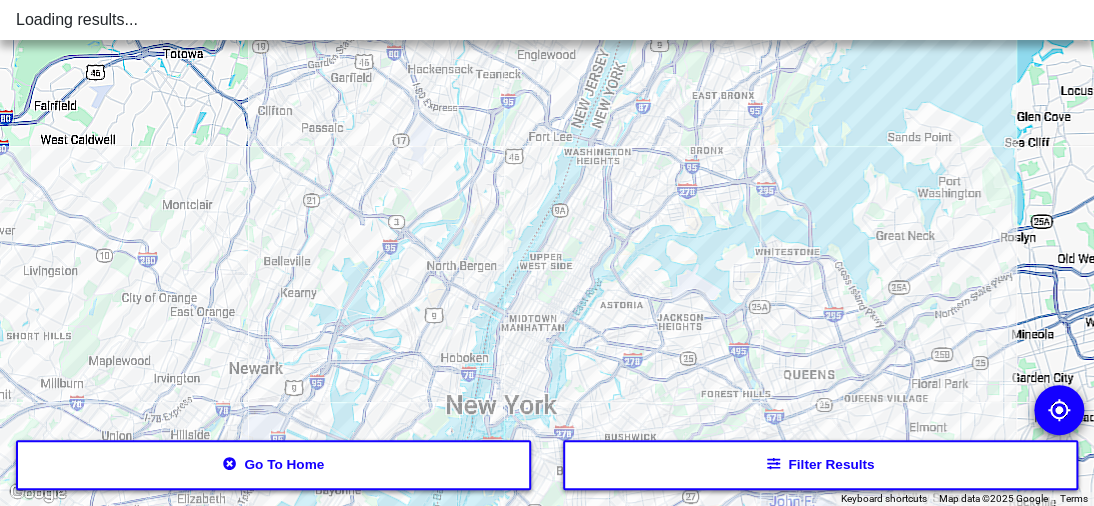 click on "Filter results" at bounding box center (820, 465) 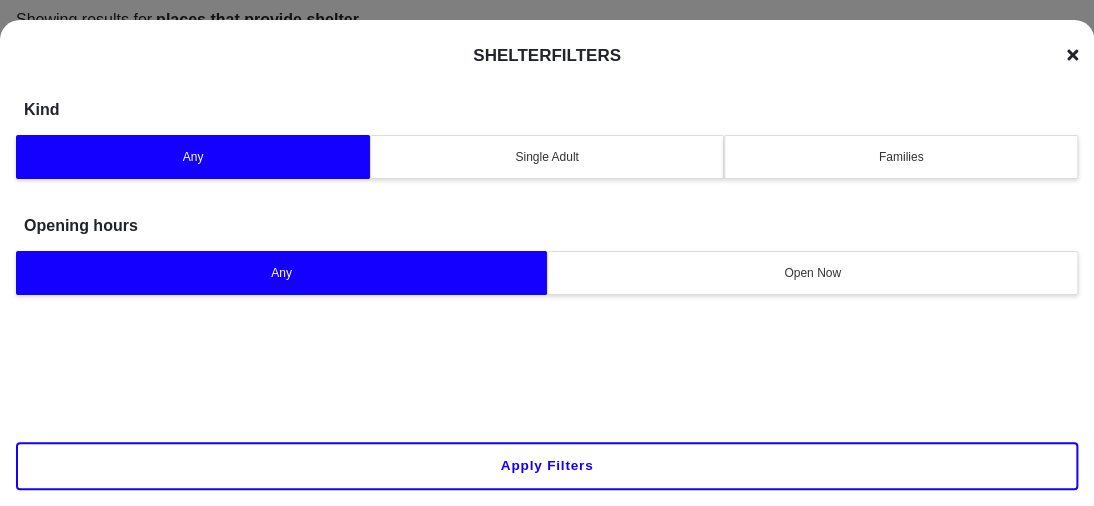 click 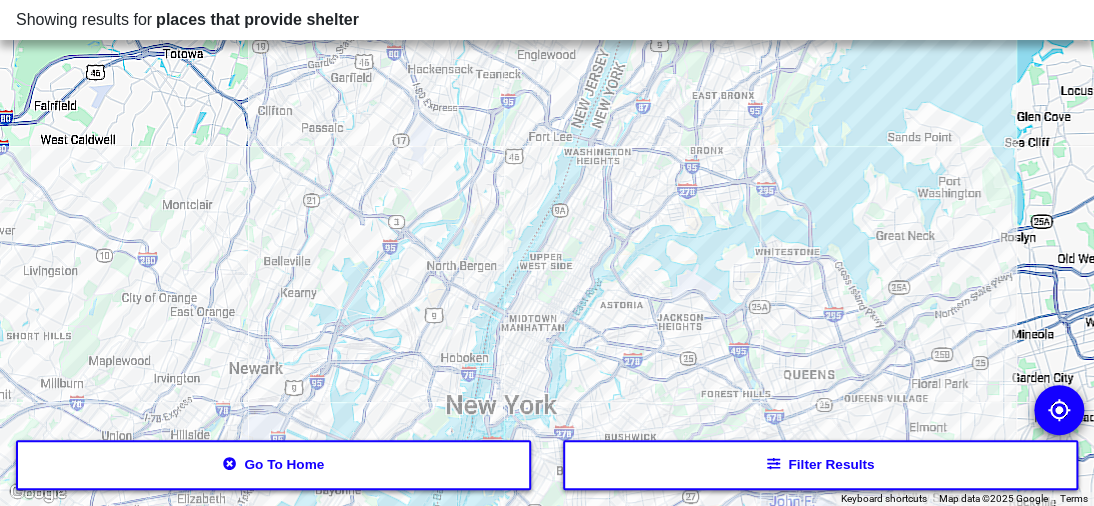 click at bounding box center [547, 253] 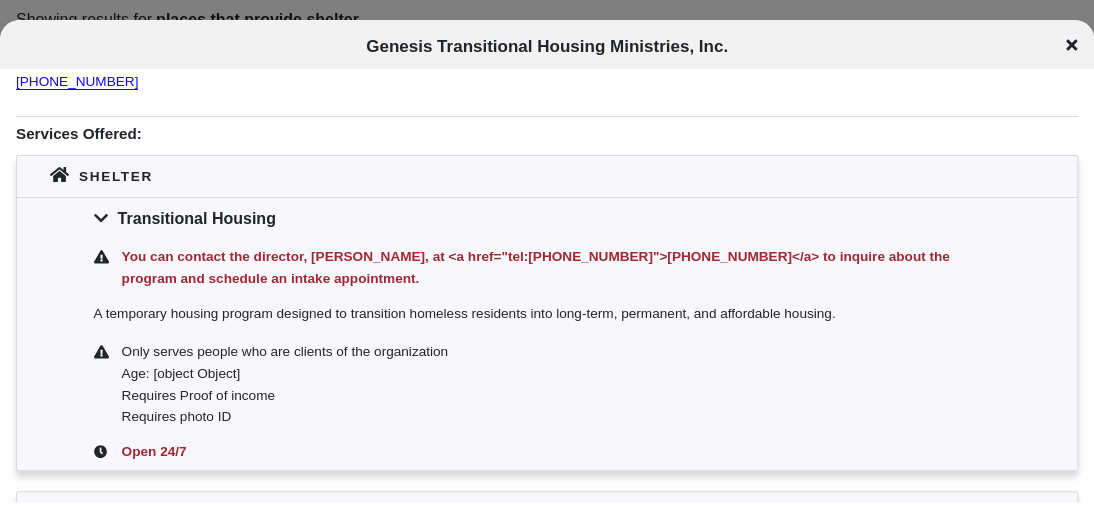 scroll, scrollTop: 0, scrollLeft: 0, axis: both 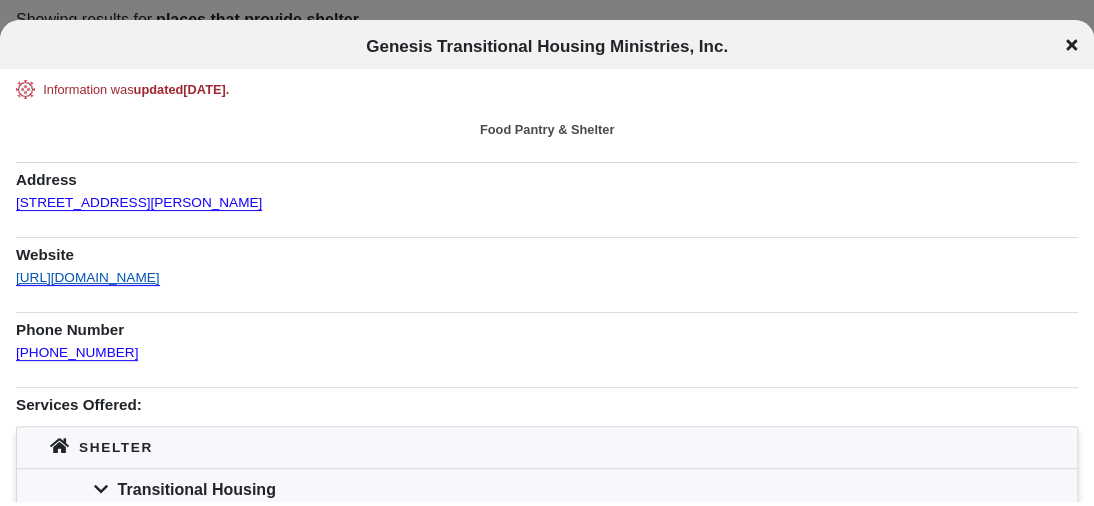 click on "[URL][DOMAIN_NAME]" at bounding box center [88, 273] 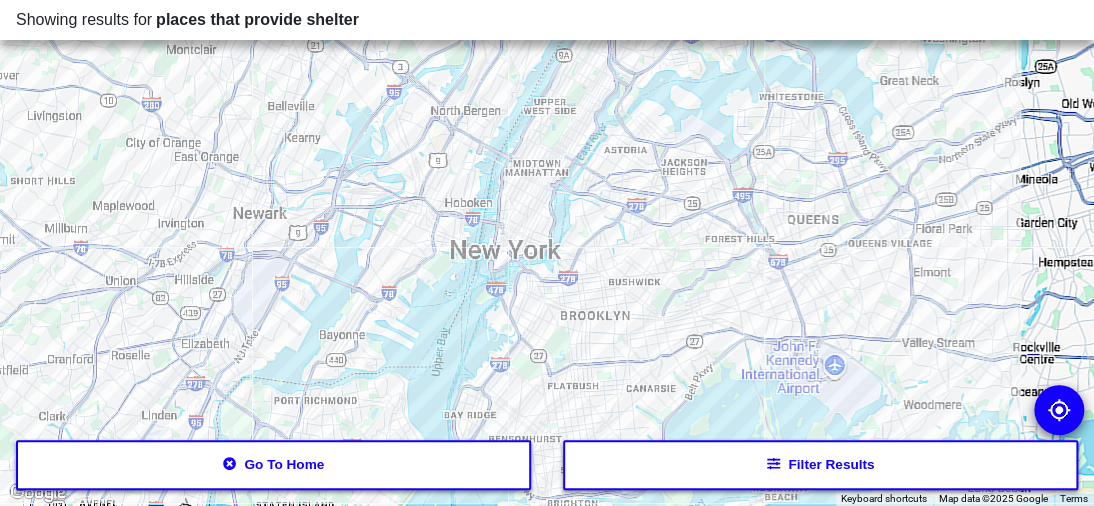 click at bounding box center (547, 253) 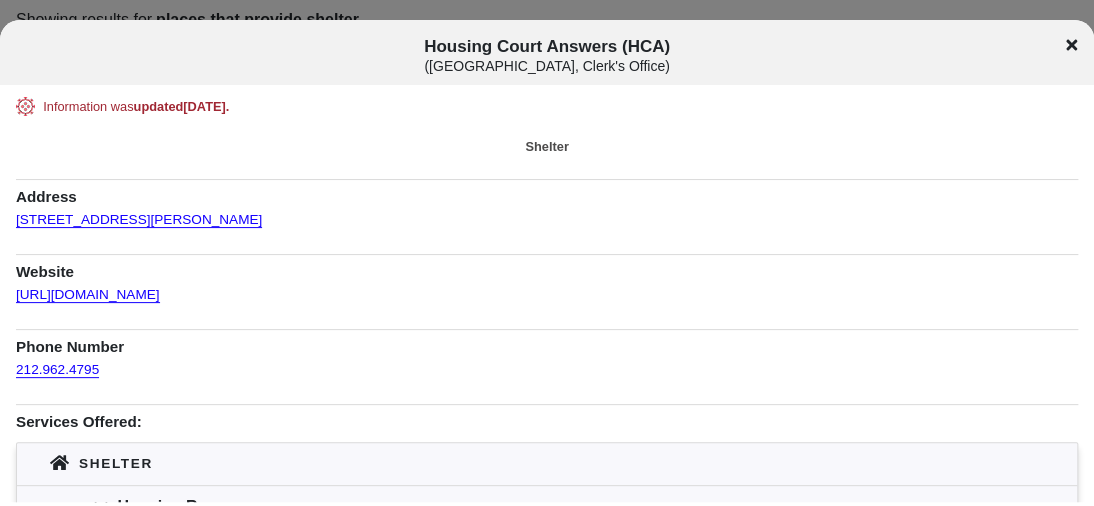 click on "Information was  updated  [DATE] . Shelter Address [STREET_ADDRESS][PERSON_NAME] Website [URL][DOMAIN_NAME] Phone Number [PHONE_NUMBER] Services Offered: Shelter Housing Resources They have information tables at every housing court in [GEOGRAPHIC_DATA], except for [GEOGRAPHIC_DATA]. If you wish to walk in, do so by 4:30 PM.
Open [DATE] to [DATE] 9 AM to 5 PM" at bounding box center [547, 432] 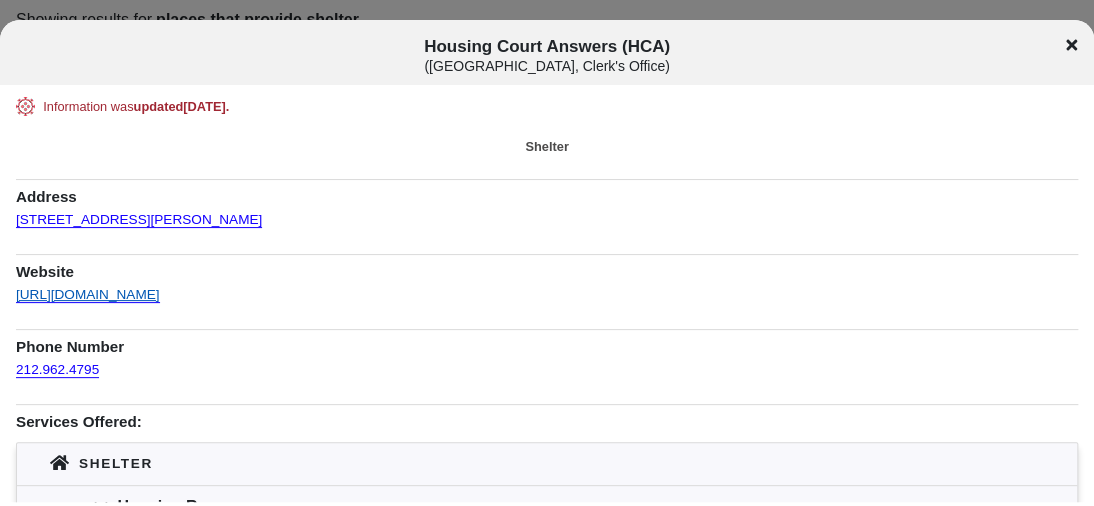 click on "[URL][DOMAIN_NAME]" at bounding box center (88, 290) 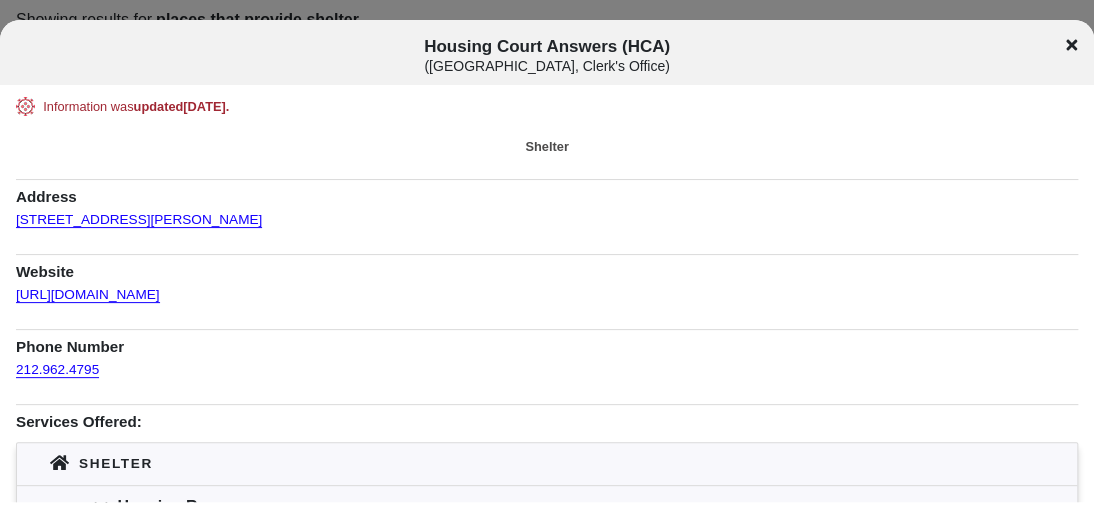 click 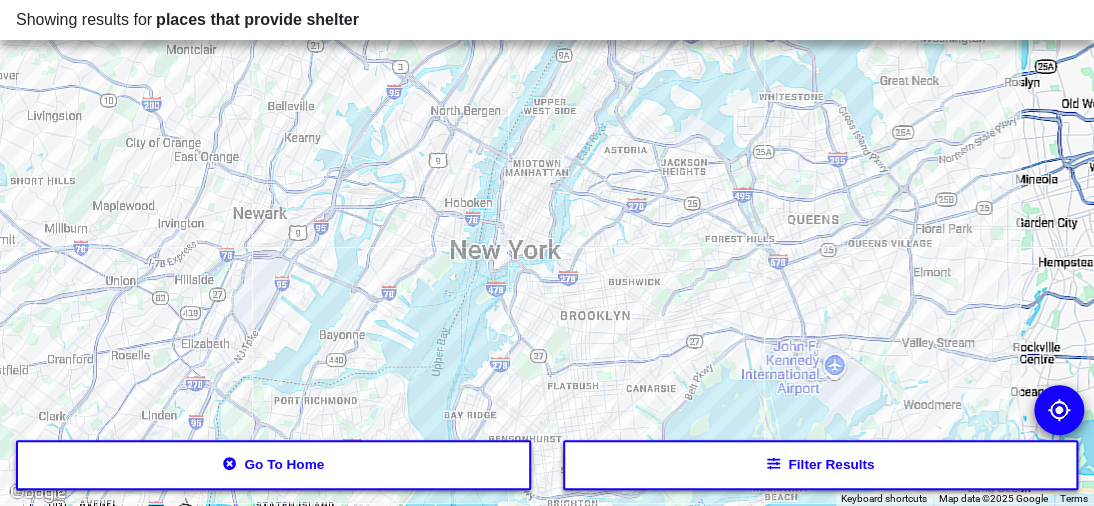click at bounding box center (547, 253) 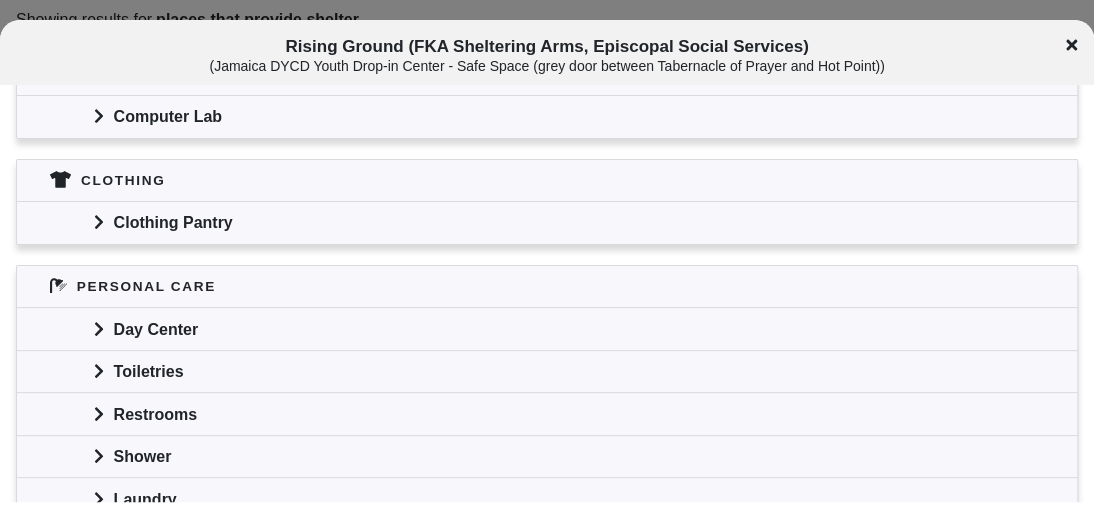 scroll, scrollTop: 1073, scrollLeft: 0, axis: vertical 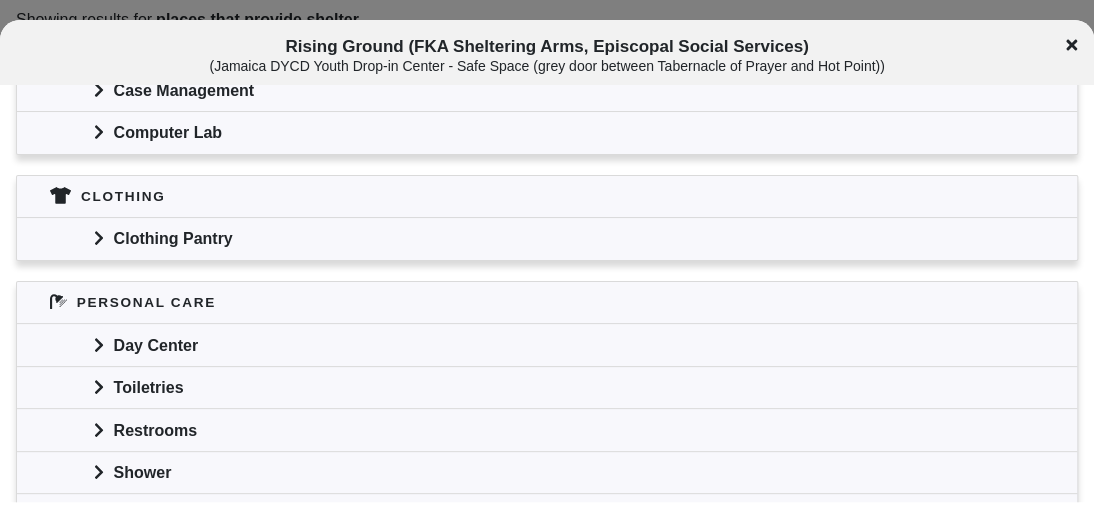 click on "Rising Ground (FKA Sheltering Arms, Episcopal Social Services) ( Jamaica DYCD Youth Drop-in Center - Safe Space (grey door between  Tabernacle of Prayer and Hot Point) )" at bounding box center (547, 55) 